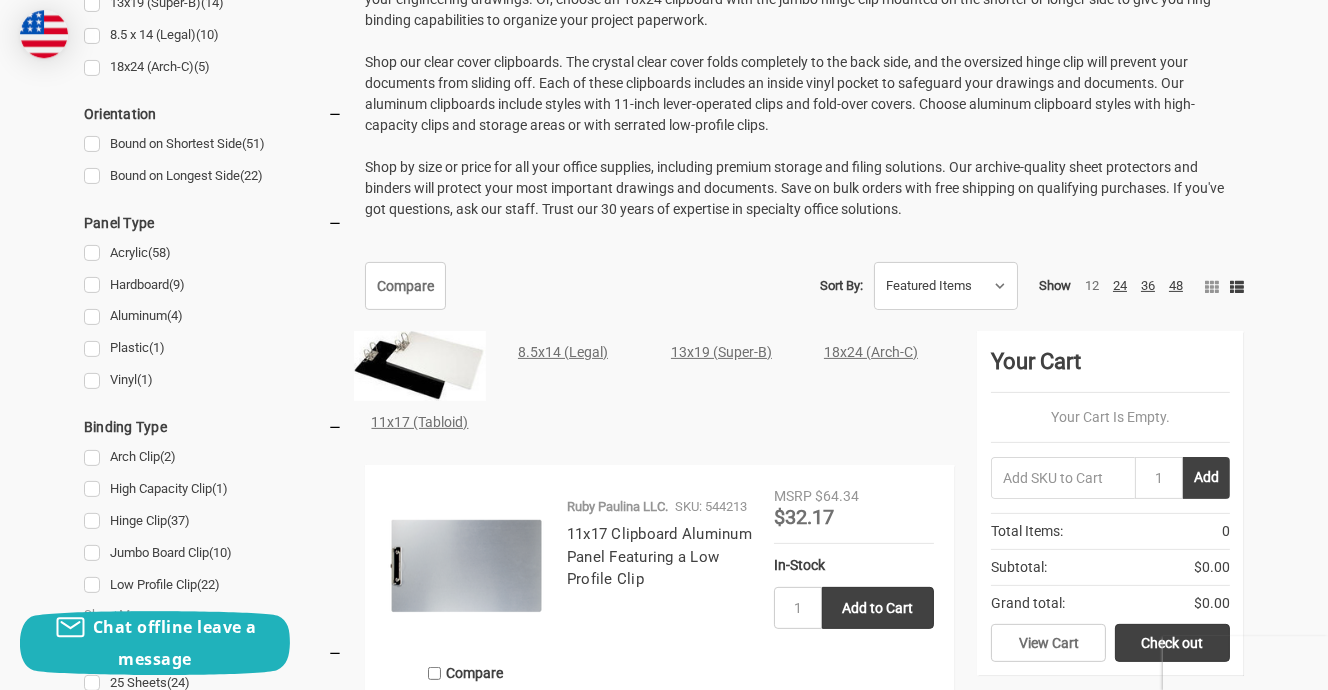 scroll, scrollTop: 744, scrollLeft: 0, axis: vertical 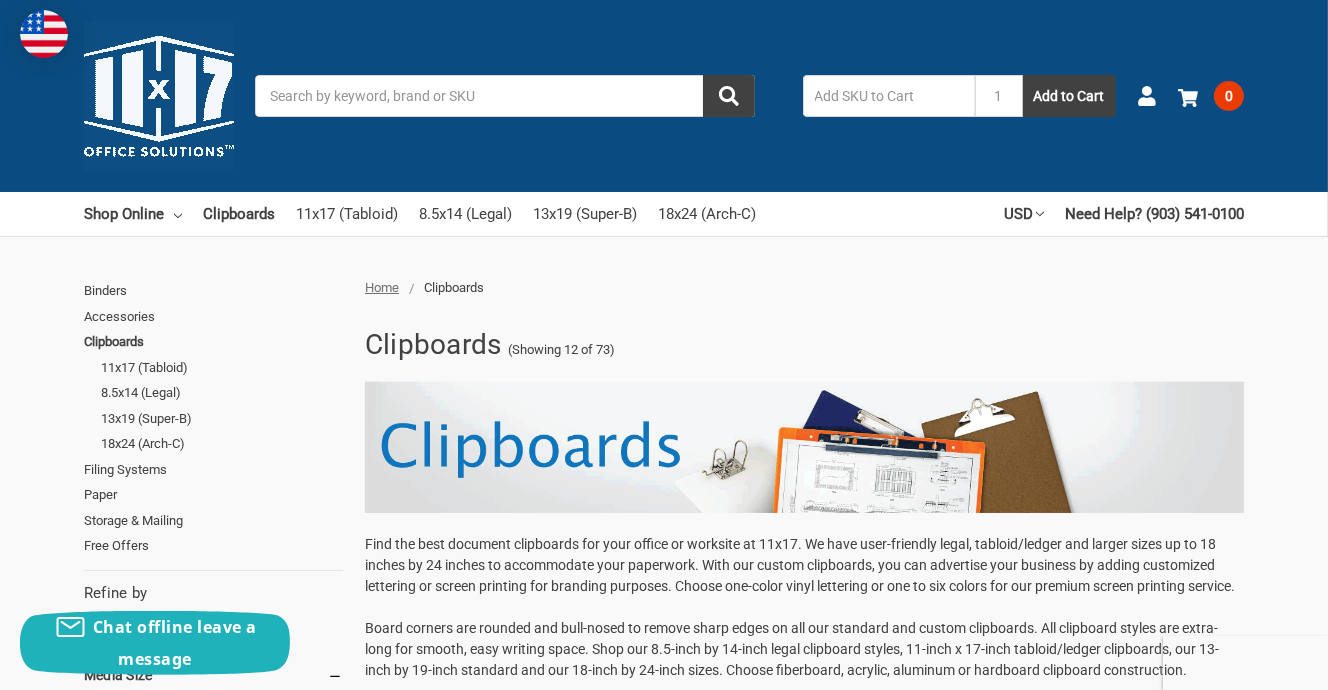 click on "Search" at bounding box center (505, 96) 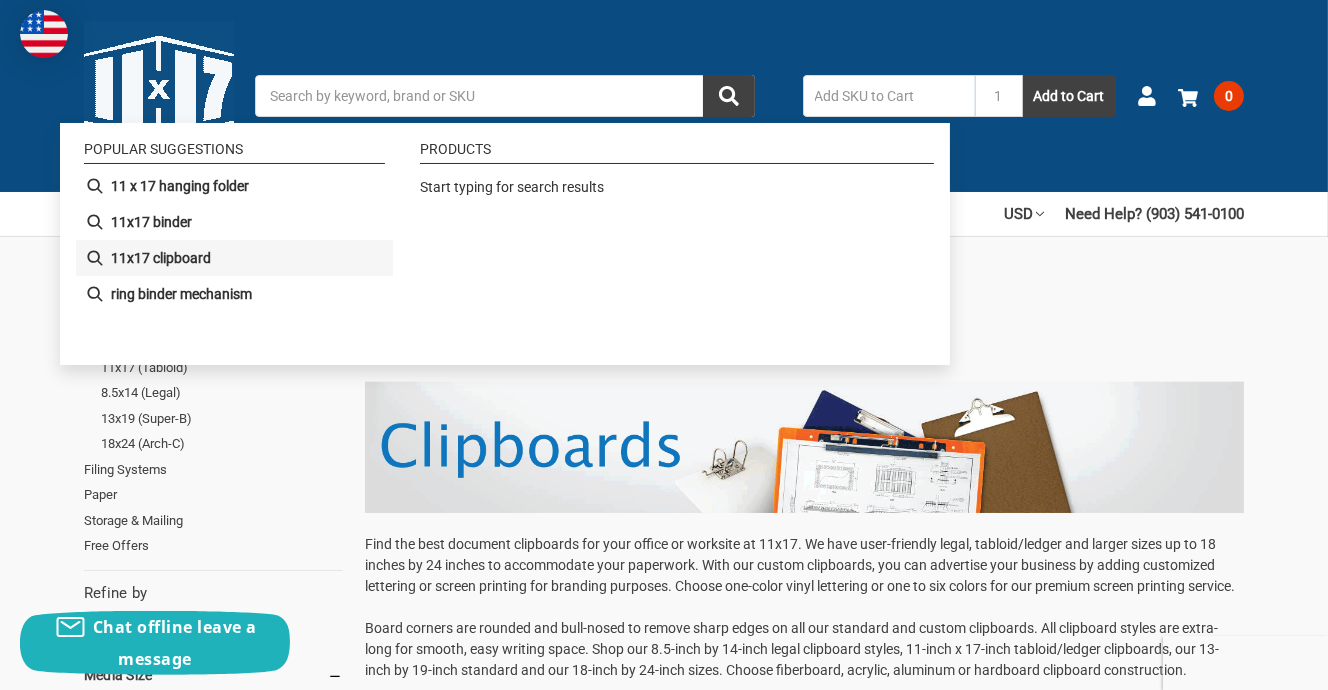 click on "11x17 clipboard" at bounding box center (161, 258) 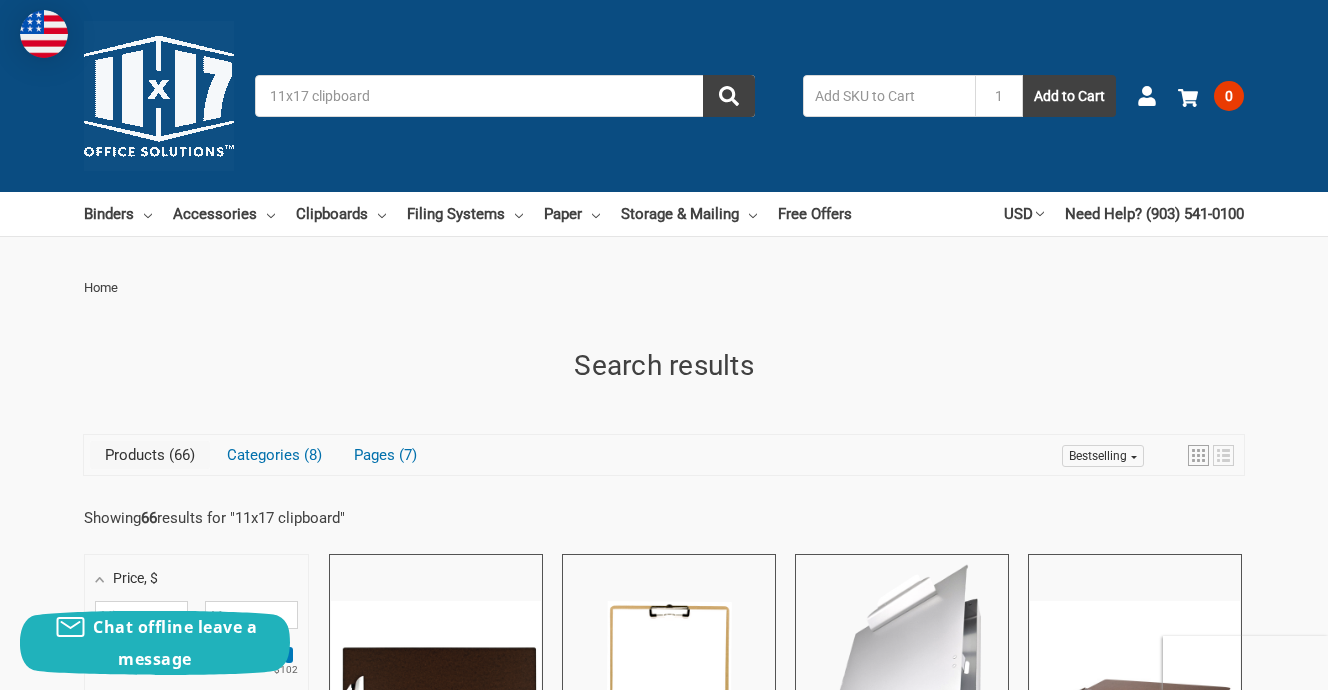 scroll, scrollTop: 532, scrollLeft: 0, axis: vertical 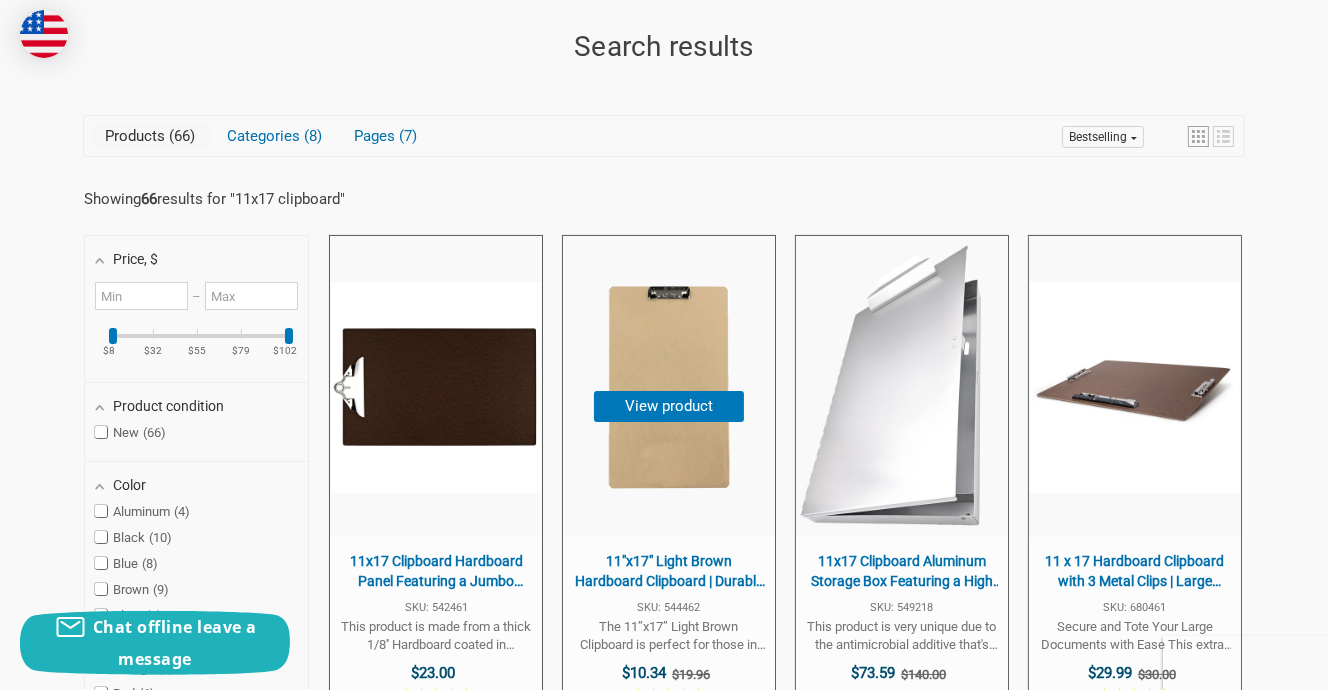 click on "11"x17" Light Brown Hardboard Clipboard | Durable Design | Low Profile Clip" at bounding box center (669, 571) 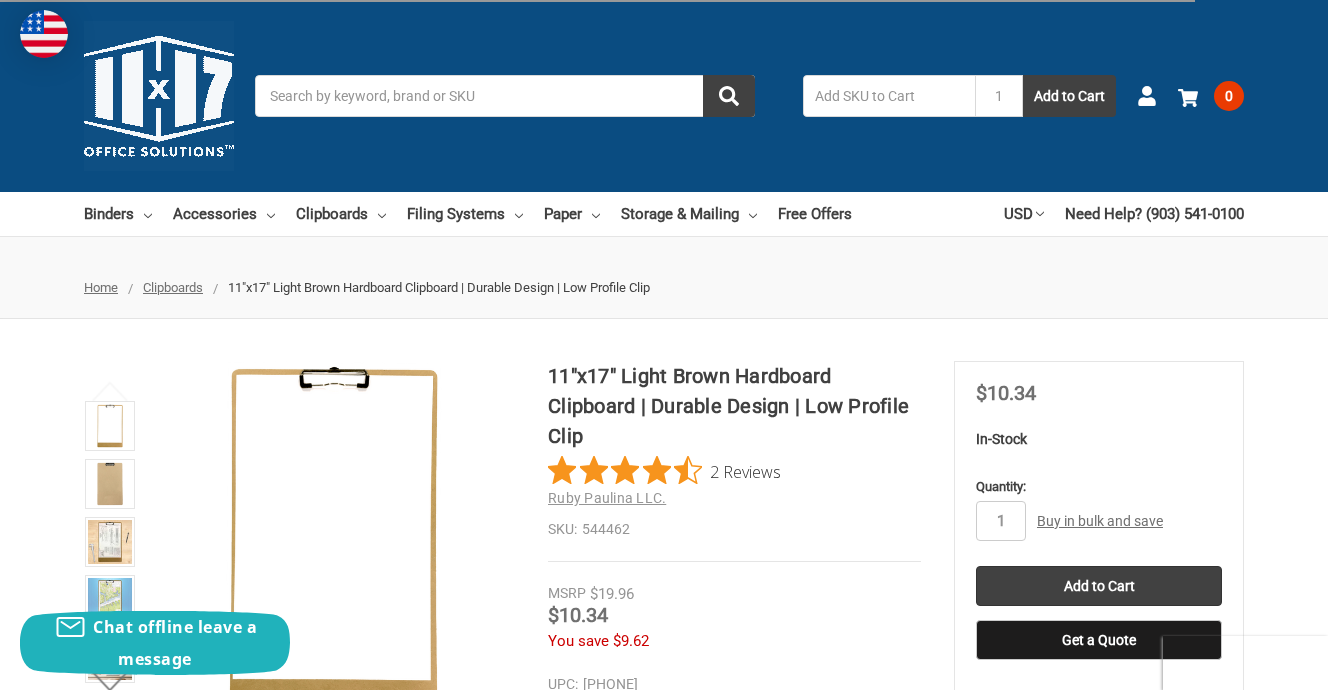 scroll, scrollTop: 0, scrollLeft: 0, axis: both 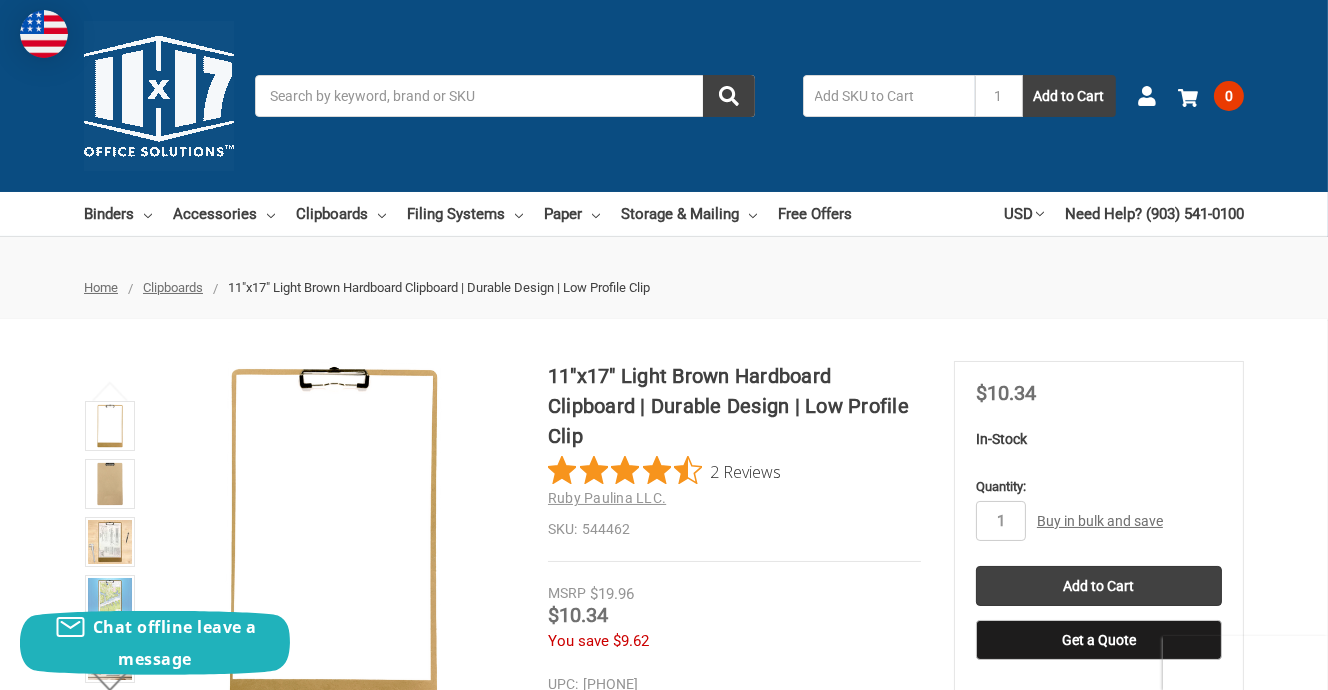 click on "Buy in bulk and save" at bounding box center [1100, 521] 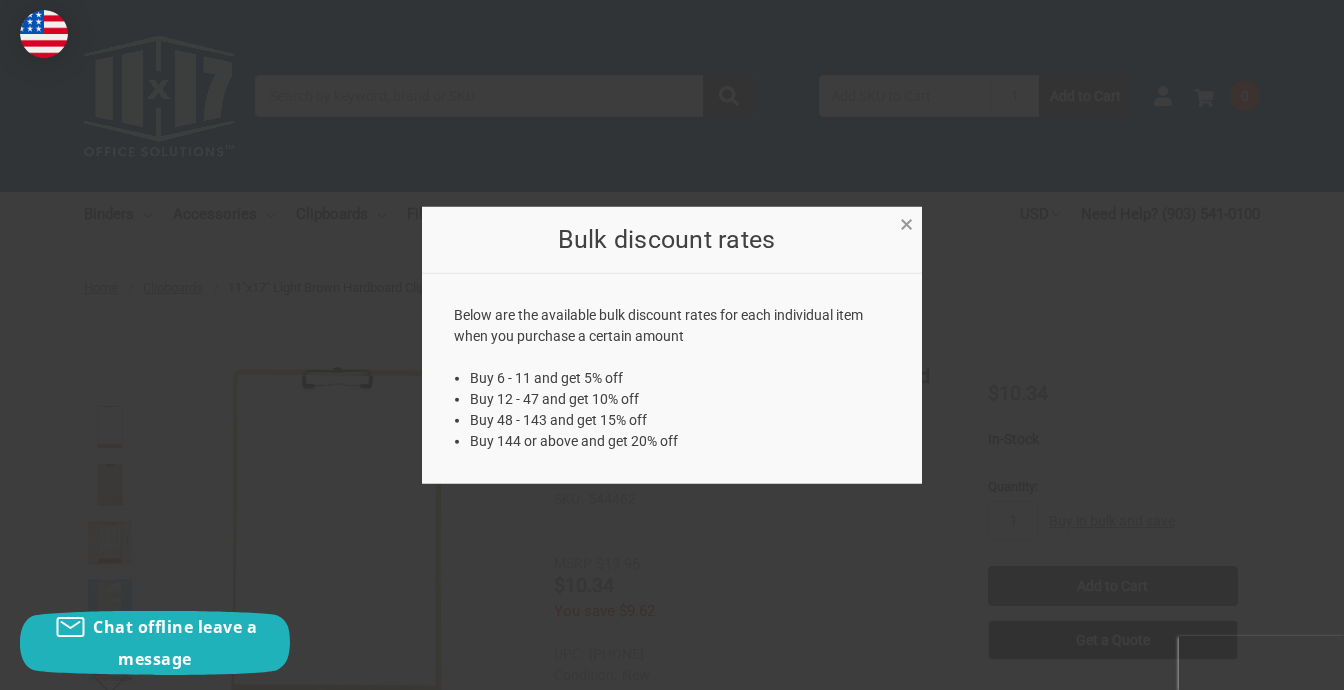 click on "×" at bounding box center [906, 224] 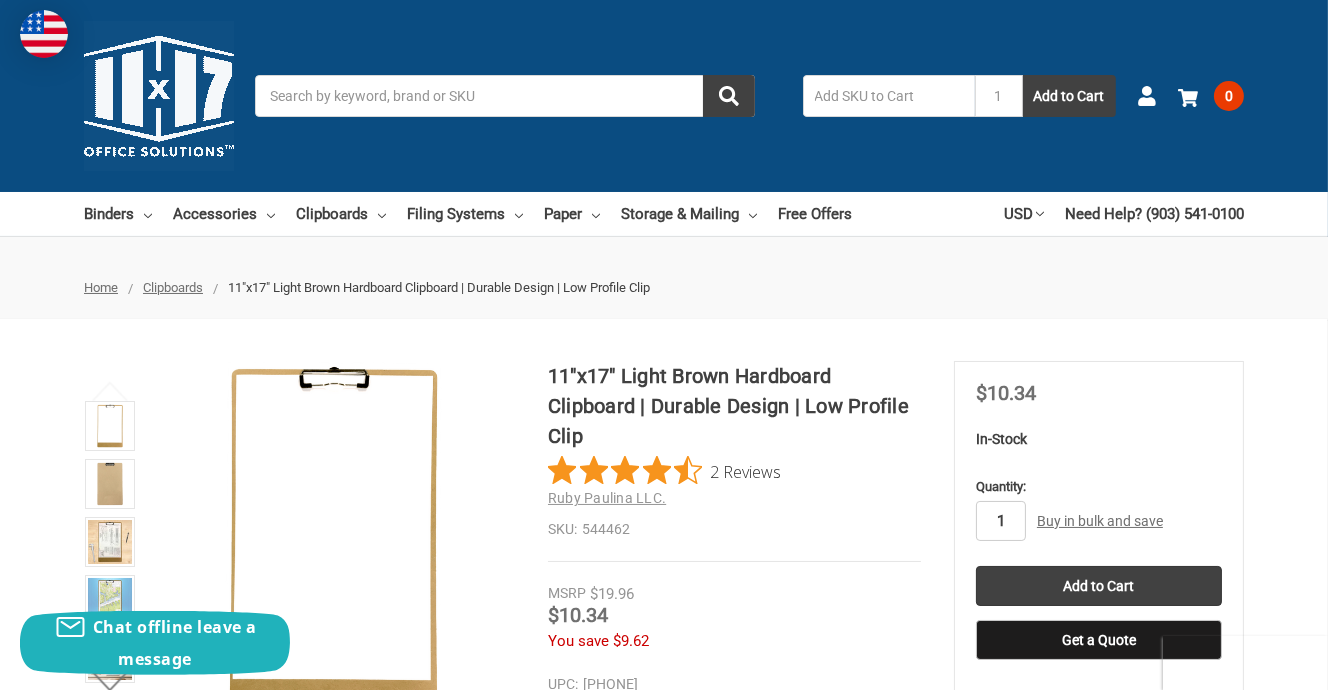 click on "1" at bounding box center (1001, 521) 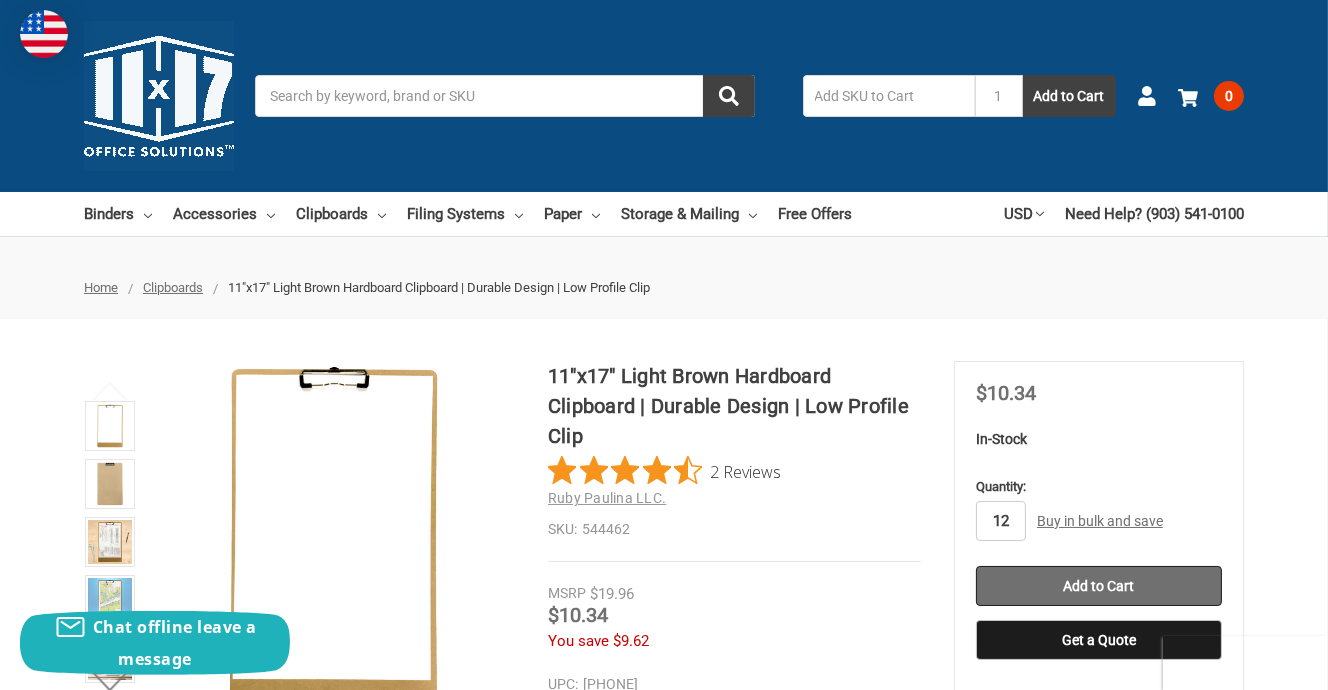 type on "12" 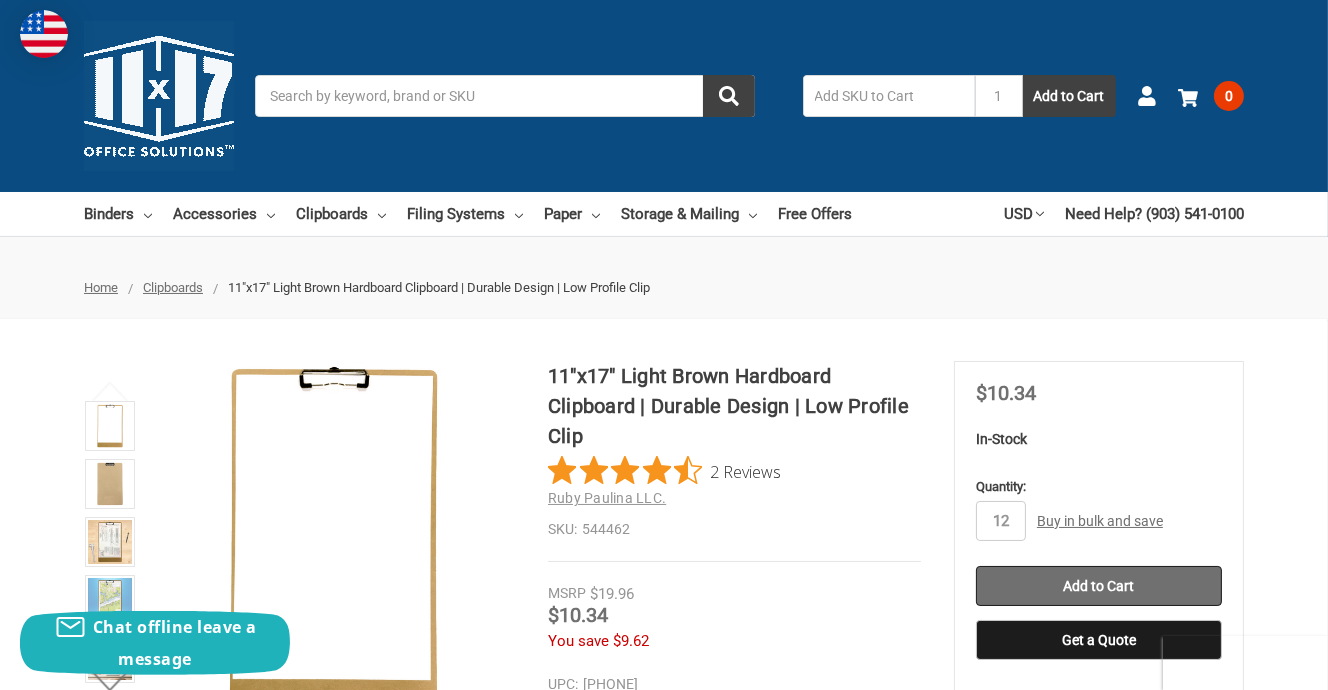 click on "Add to Cart" at bounding box center (1099, 586) 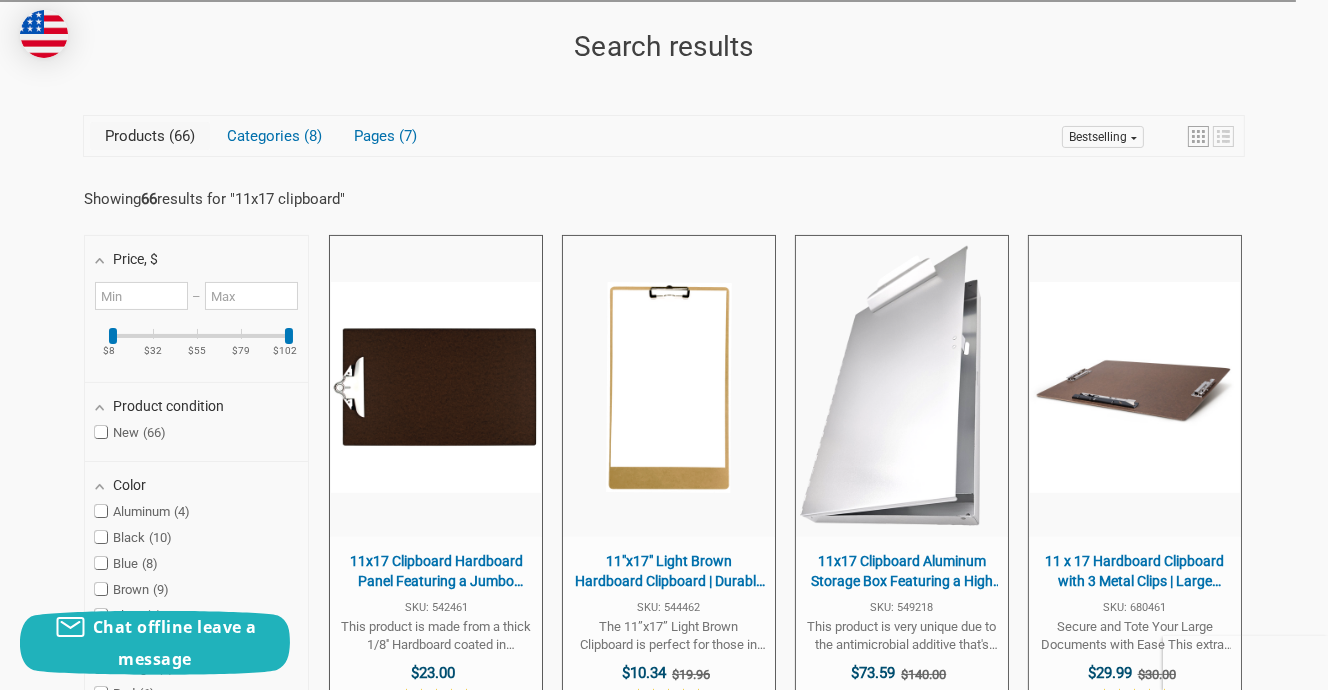 scroll, scrollTop: 319, scrollLeft: 0, axis: vertical 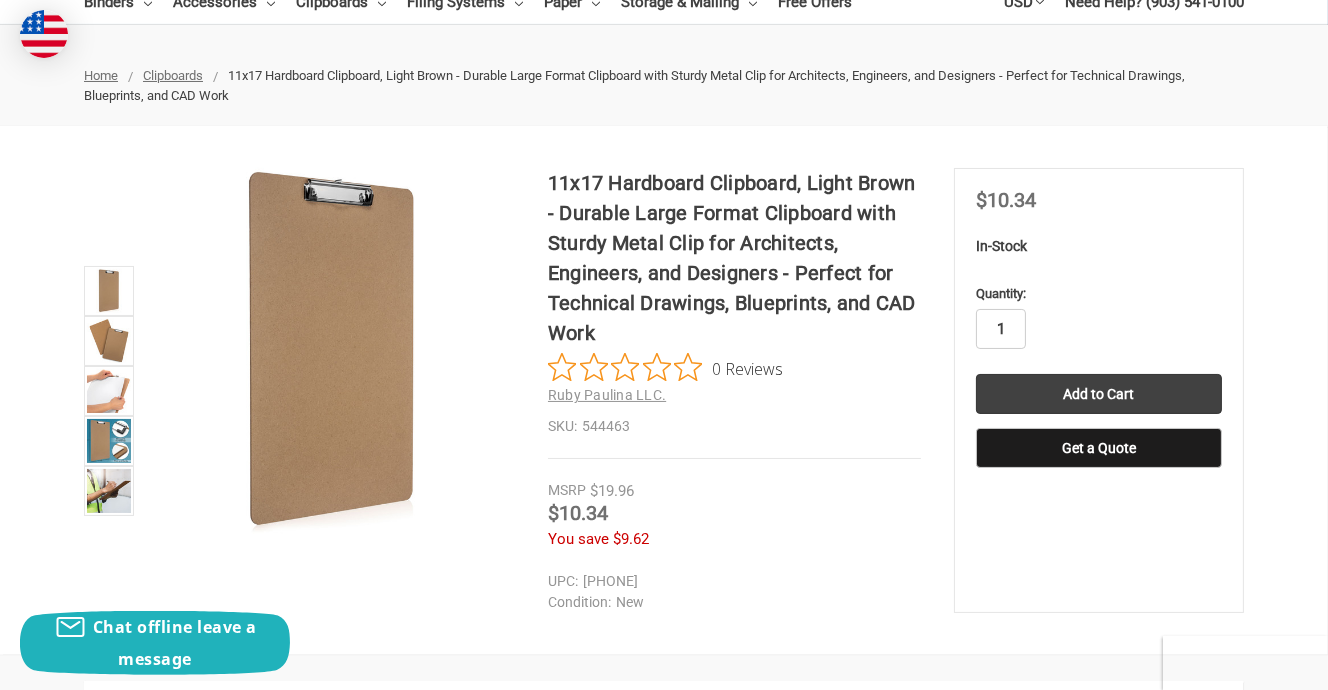 click on "1" at bounding box center (1001, 329) 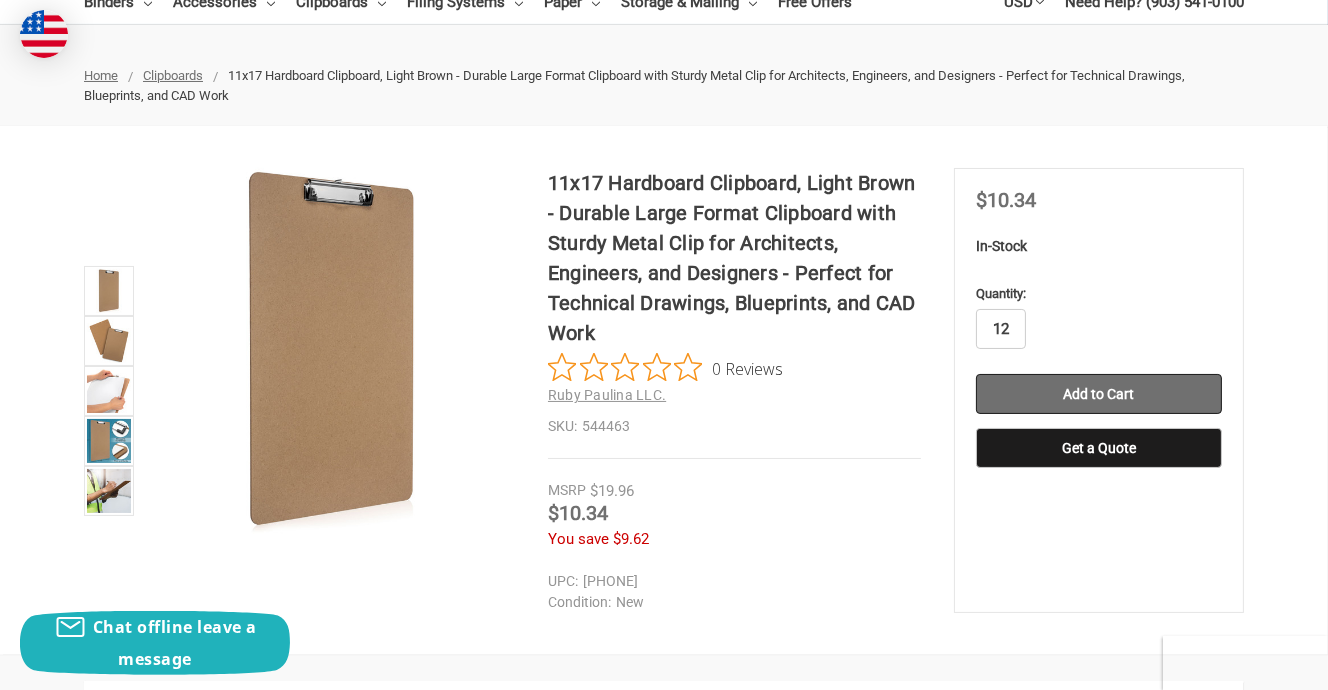 type on "12" 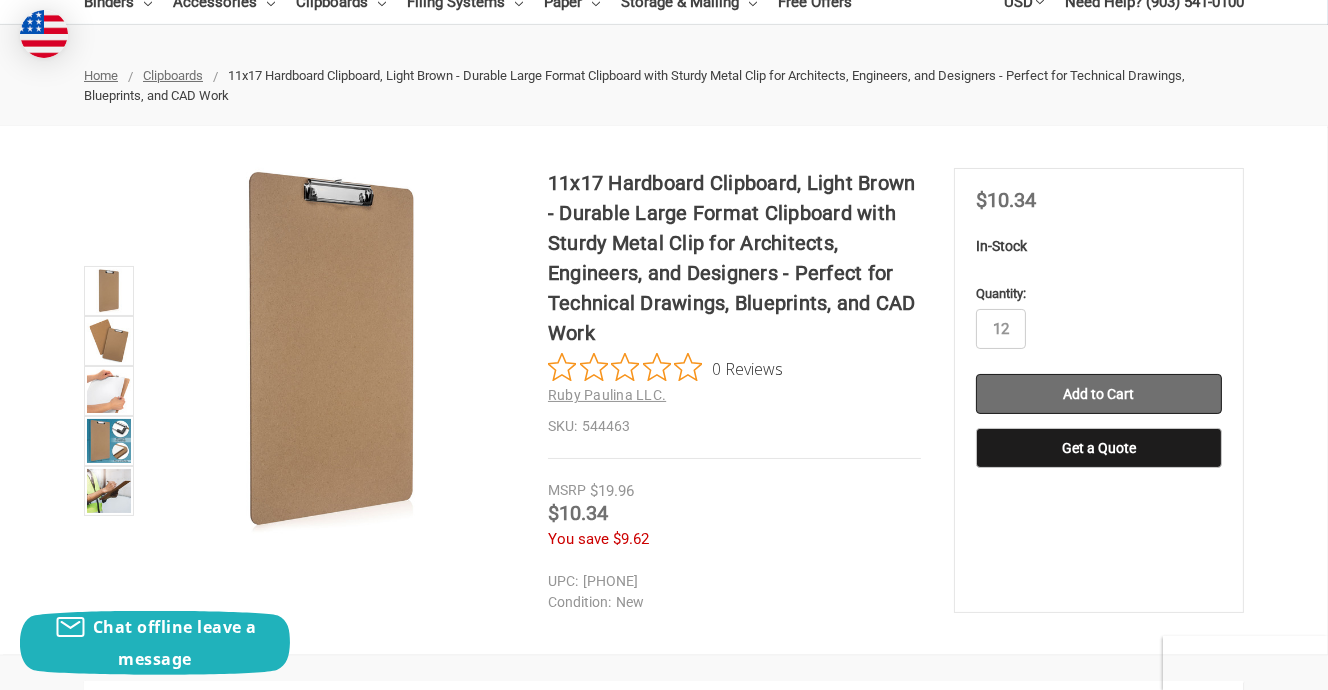 click on "Add to Cart" at bounding box center (1099, 394) 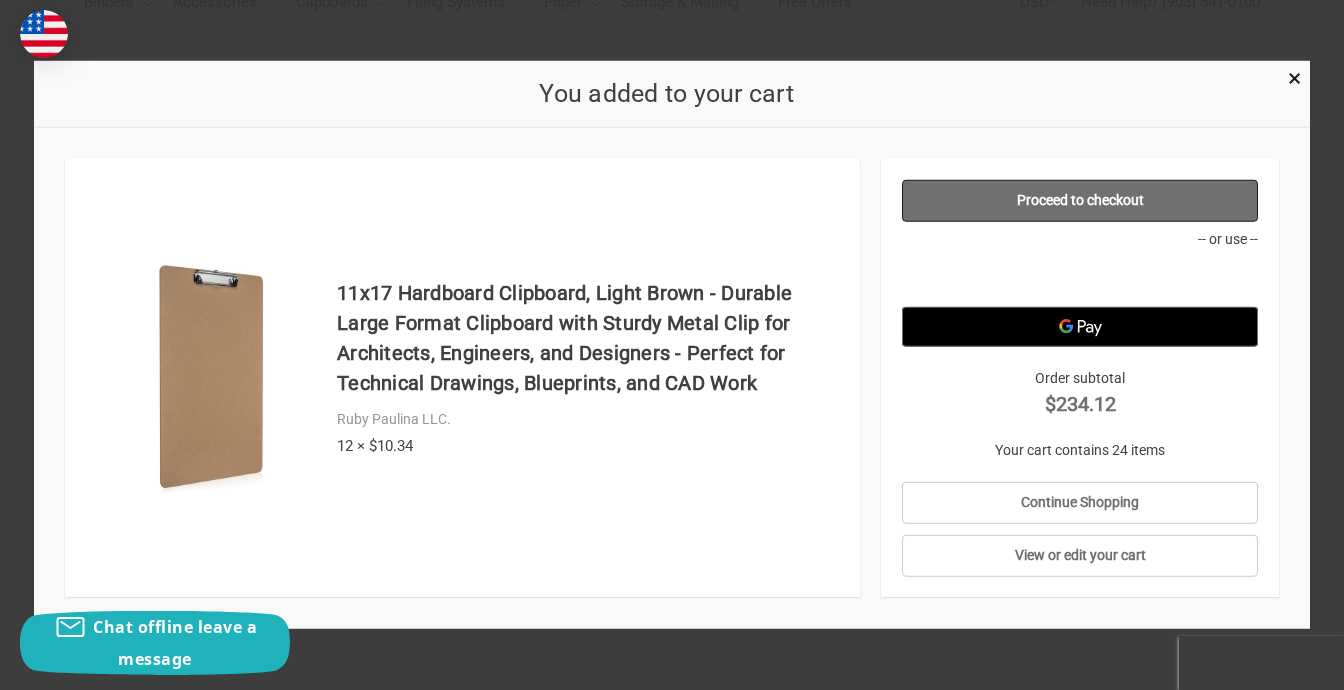 click on "Proceed to checkout" at bounding box center (1080, 201) 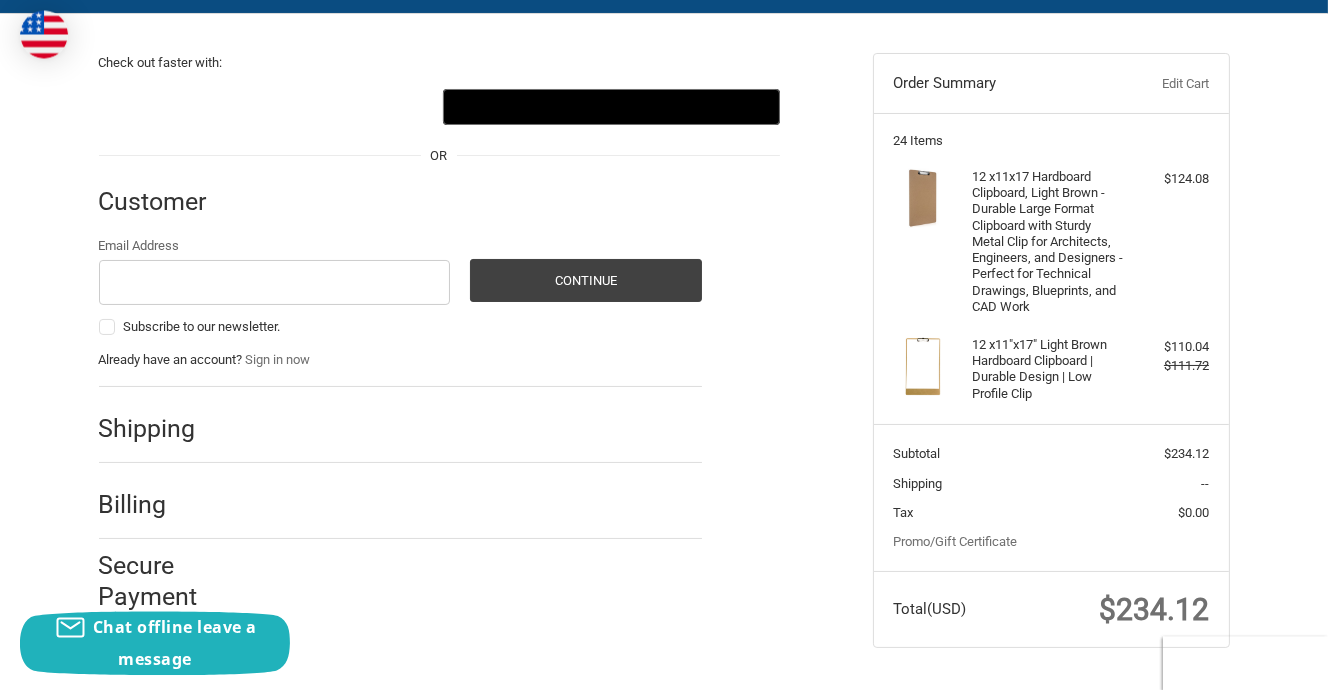 scroll, scrollTop: 0, scrollLeft: 0, axis: both 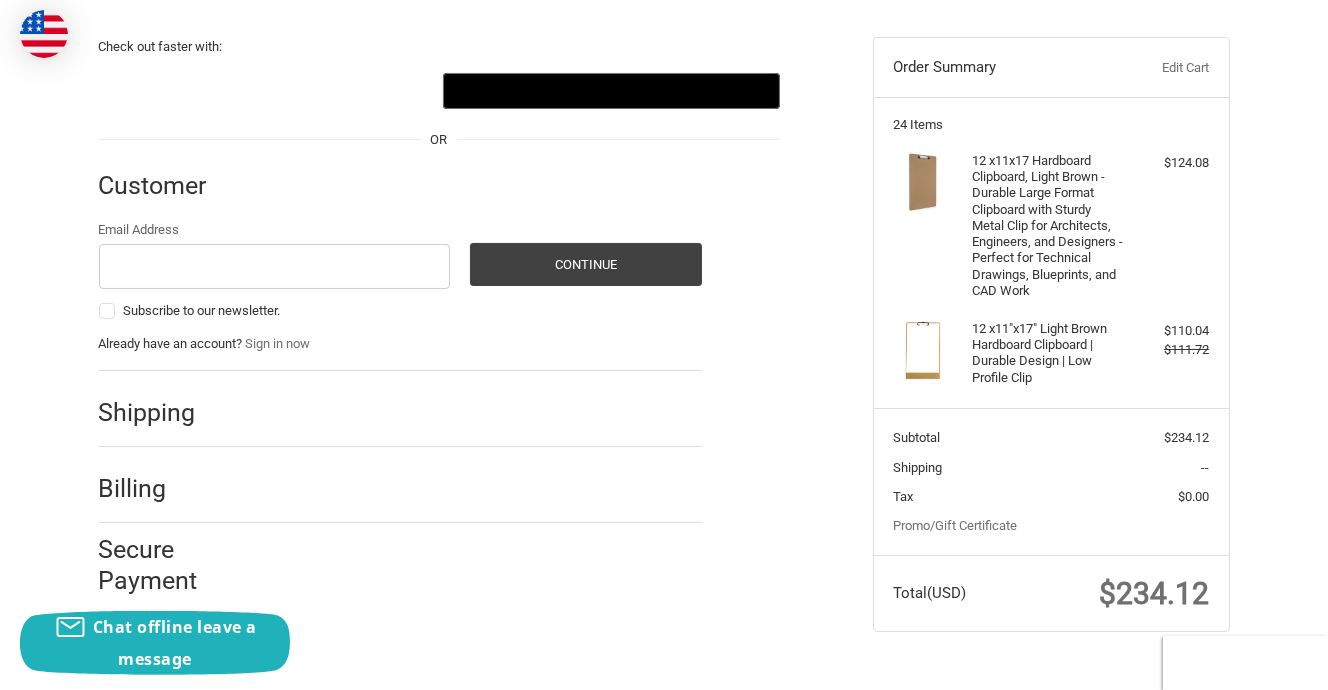 click on "Edit Cart" at bounding box center [1159, 68] 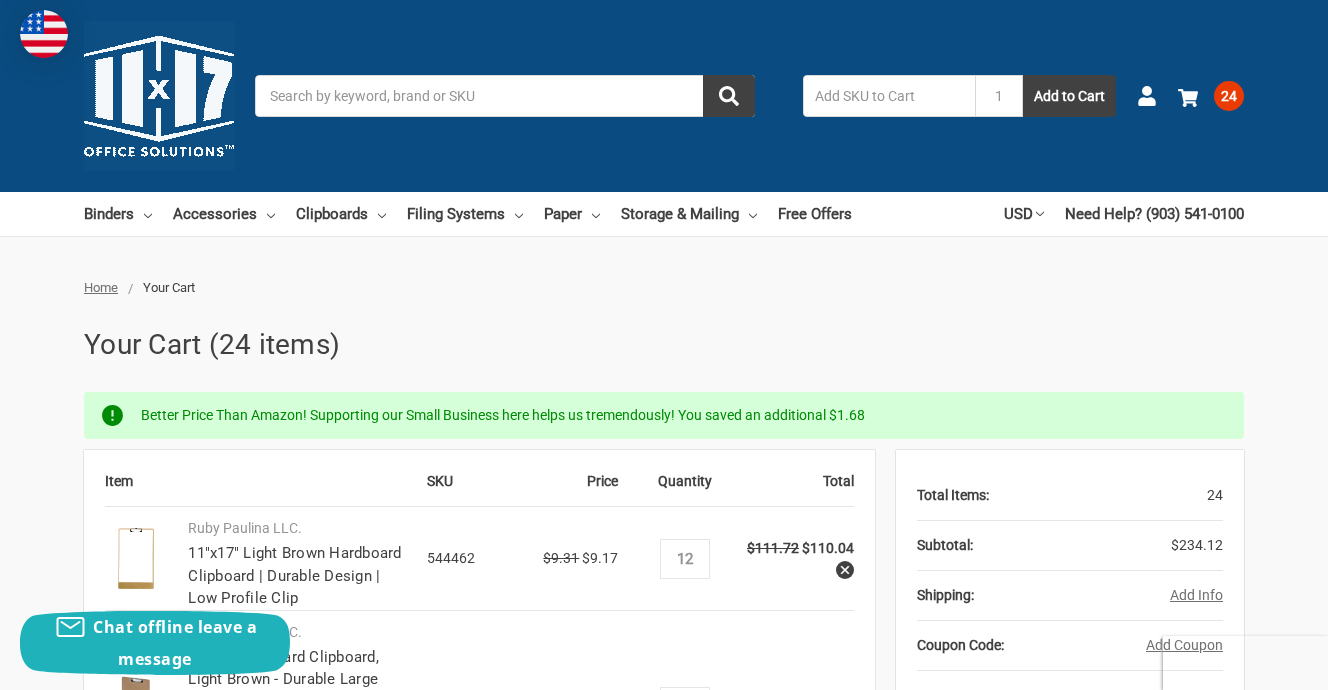 scroll, scrollTop: 319, scrollLeft: 0, axis: vertical 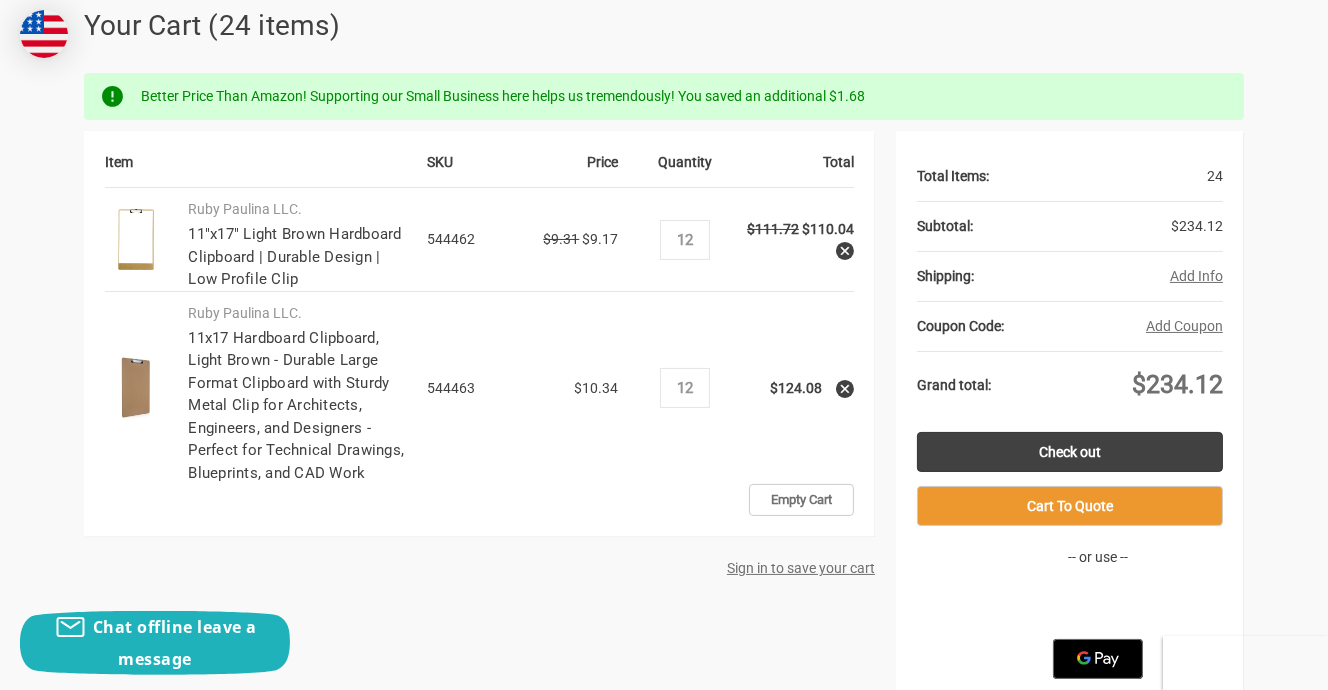 click 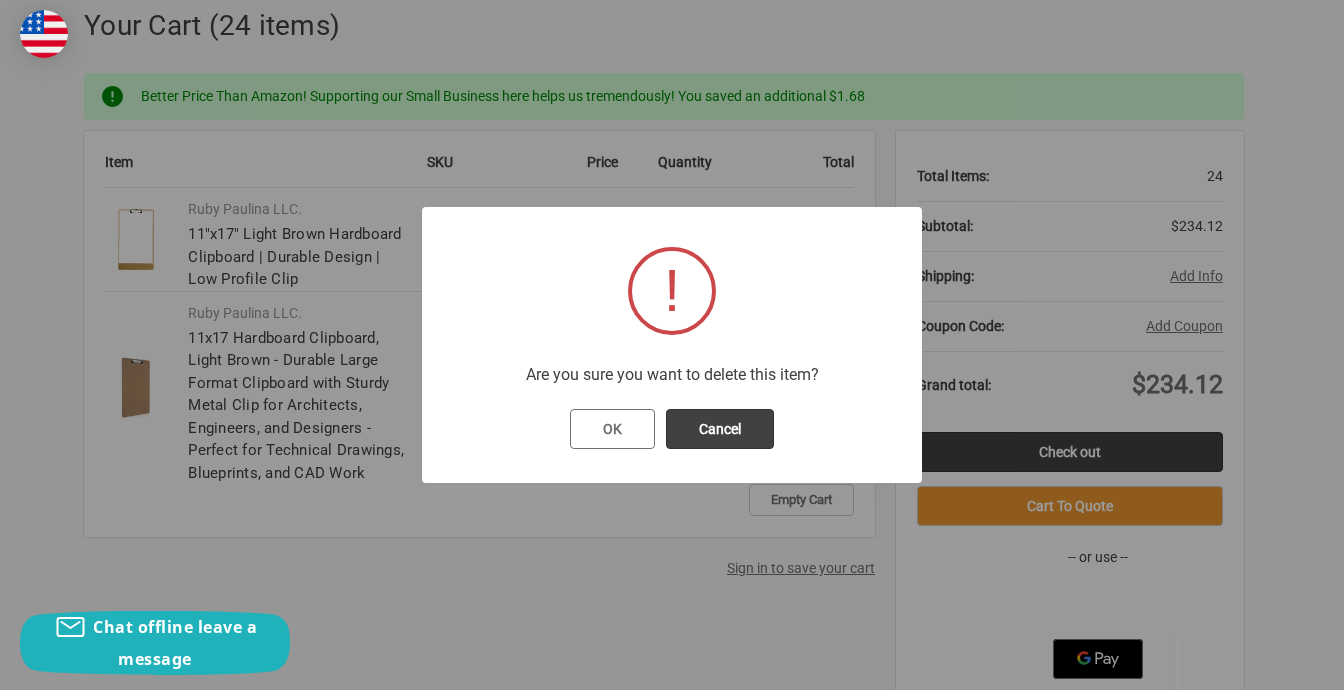 click on "OK" at bounding box center [612, 429] 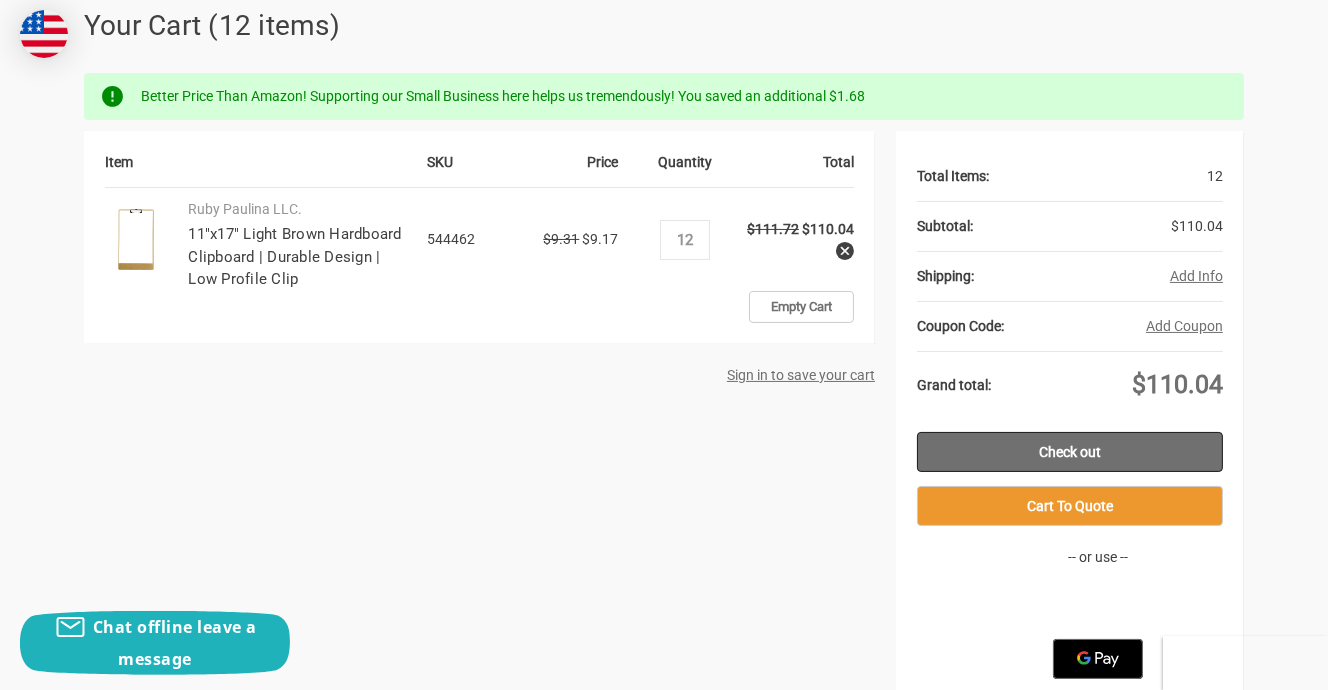 click on "Check out" at bounding box center [1070, 452] 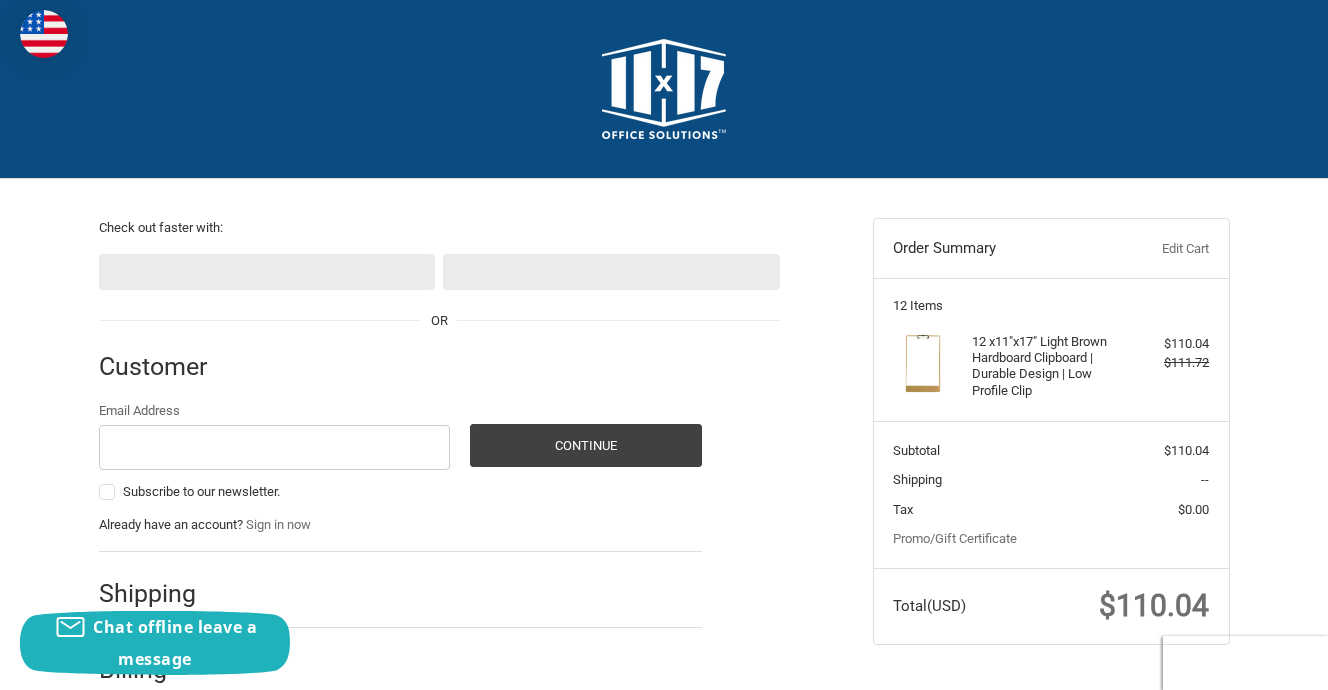 scroll, scrollTop: 0, scrollLeft: 0, axis: both 